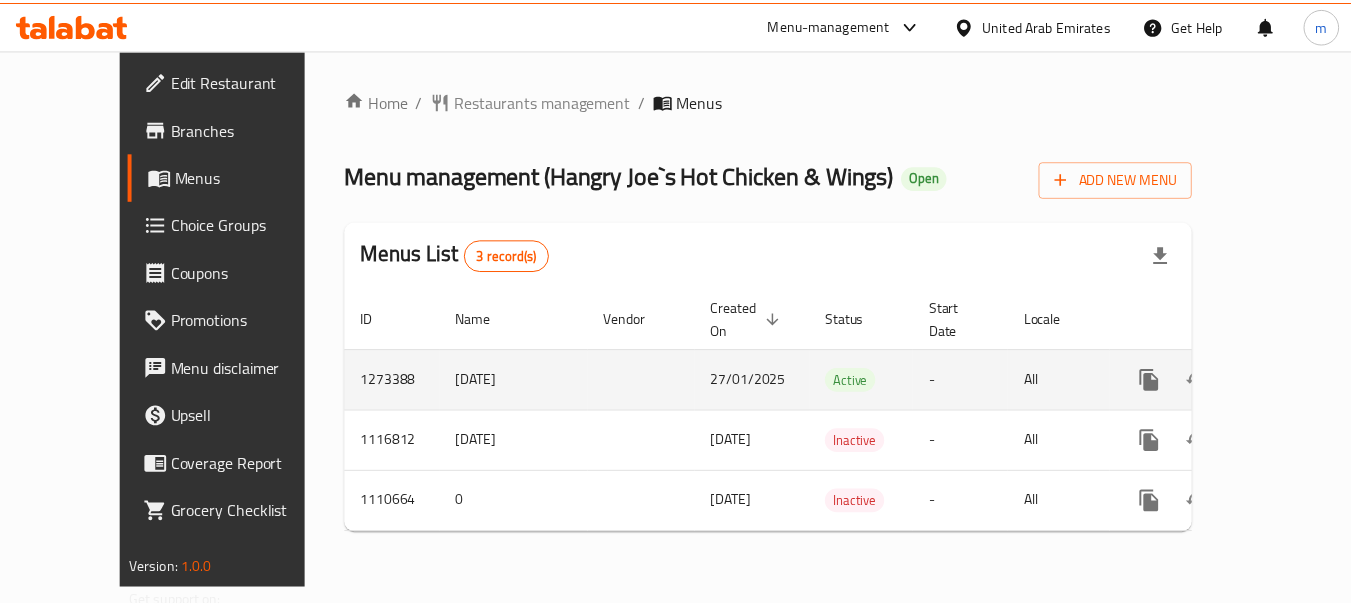 scroll, scrollTop: 0, scrollLeft: 0, axis: both 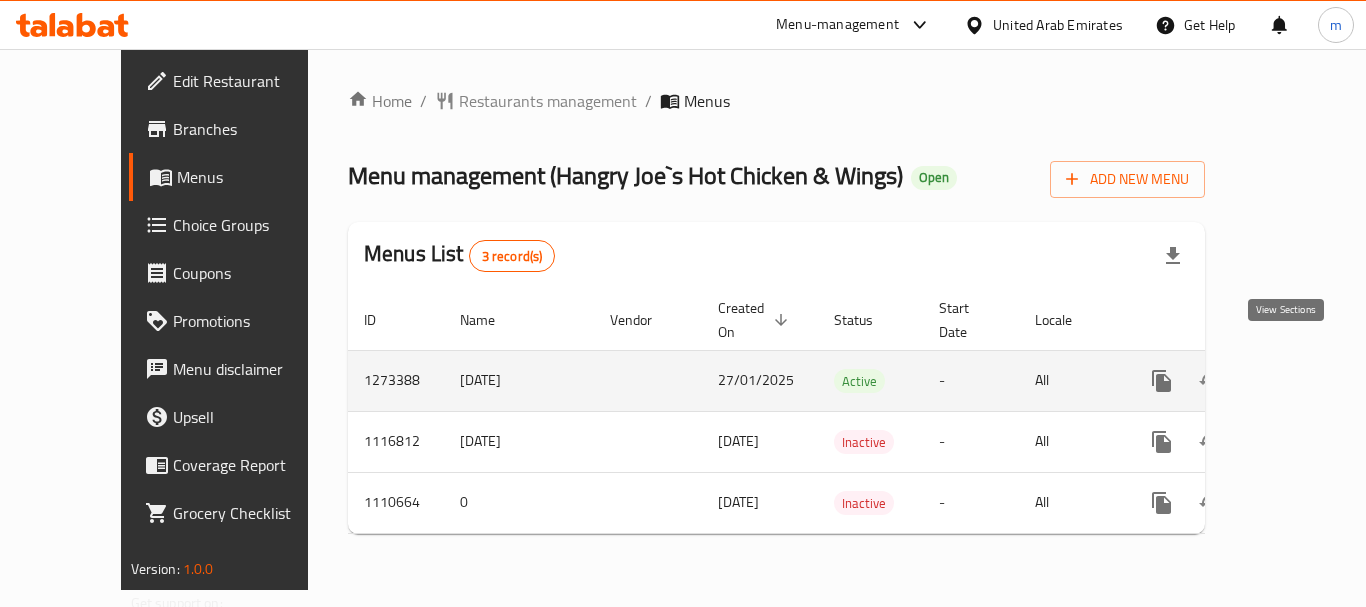 click 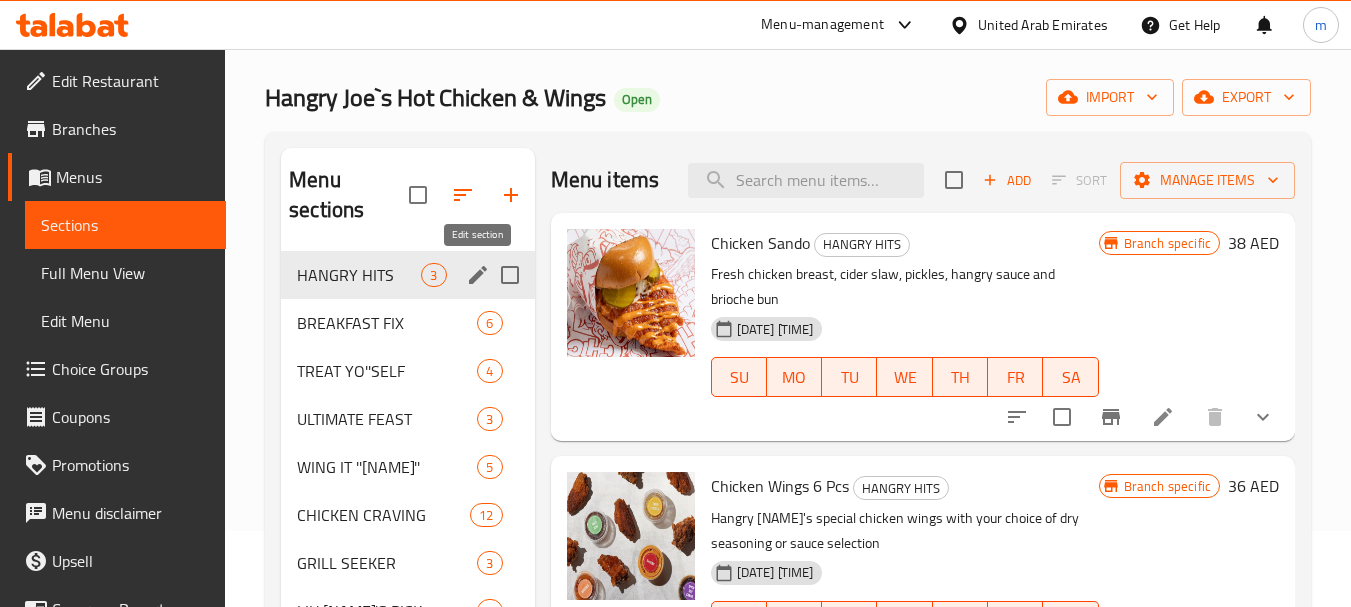 scroll, scrollTop: 200, scrollLeft: 0, axis: vertical 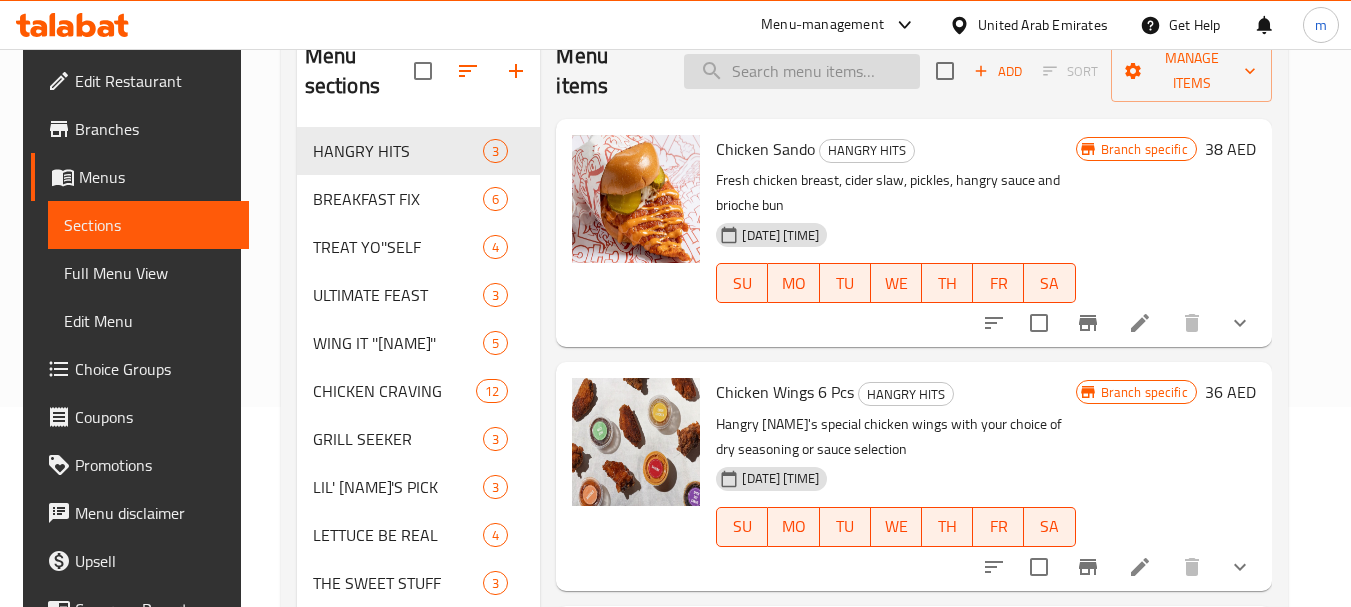 click at bounding box center [802, 71] 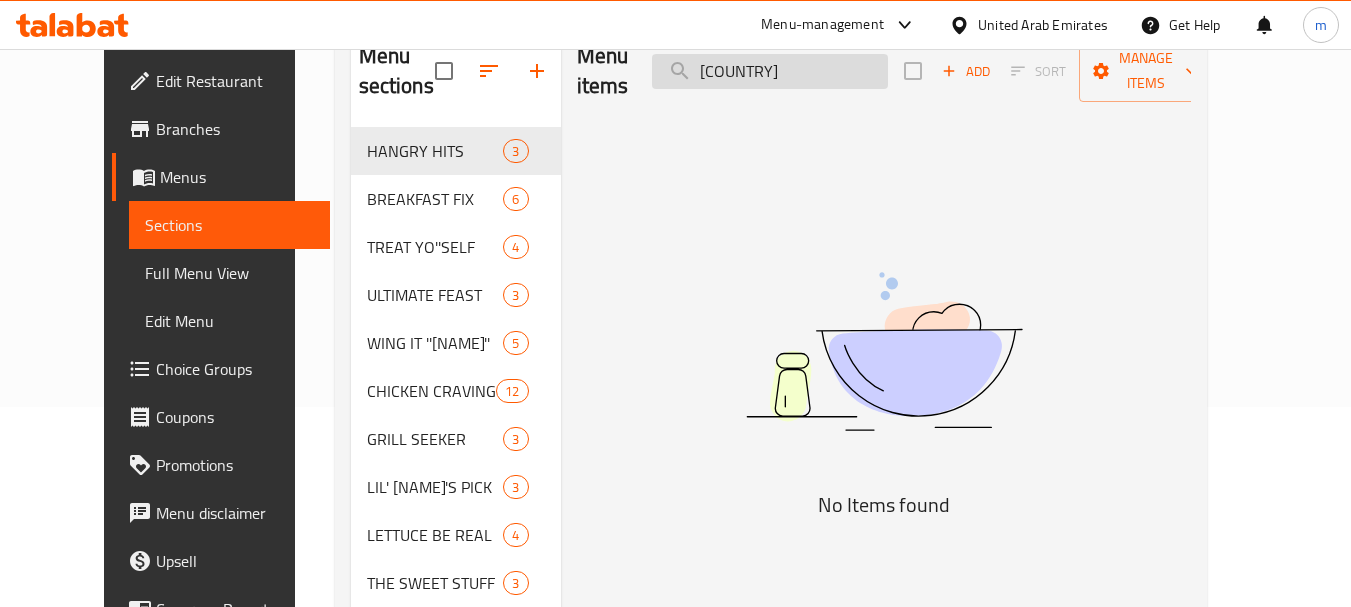 type on "K" 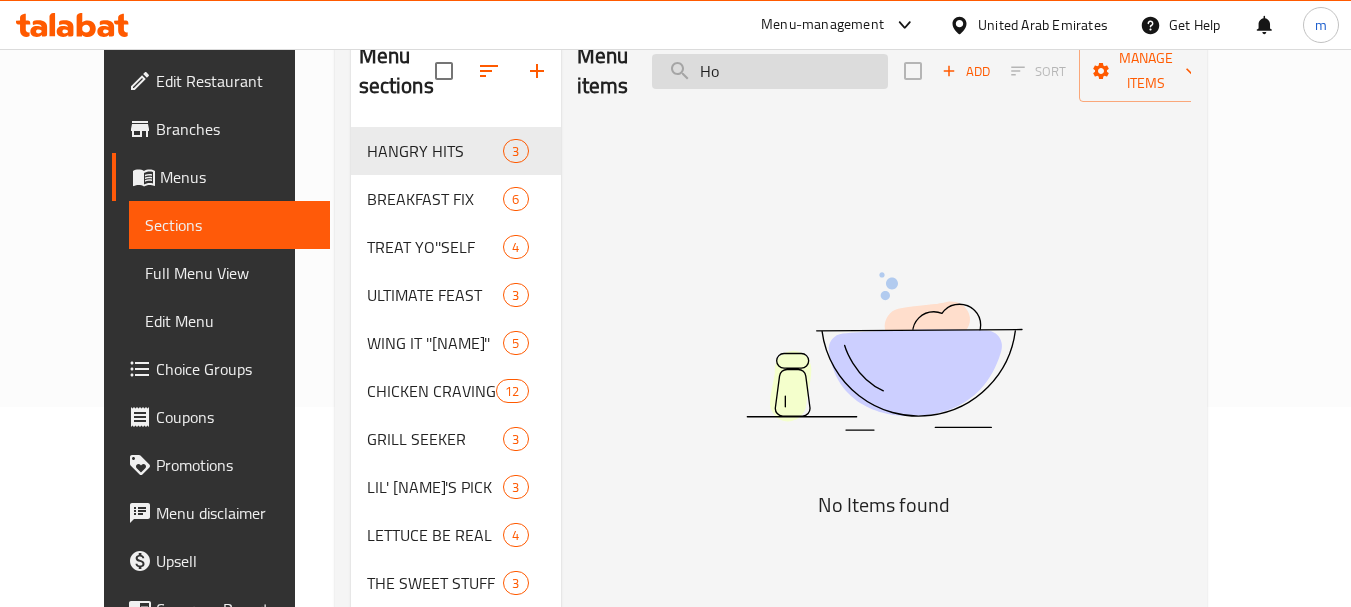 type on "H" 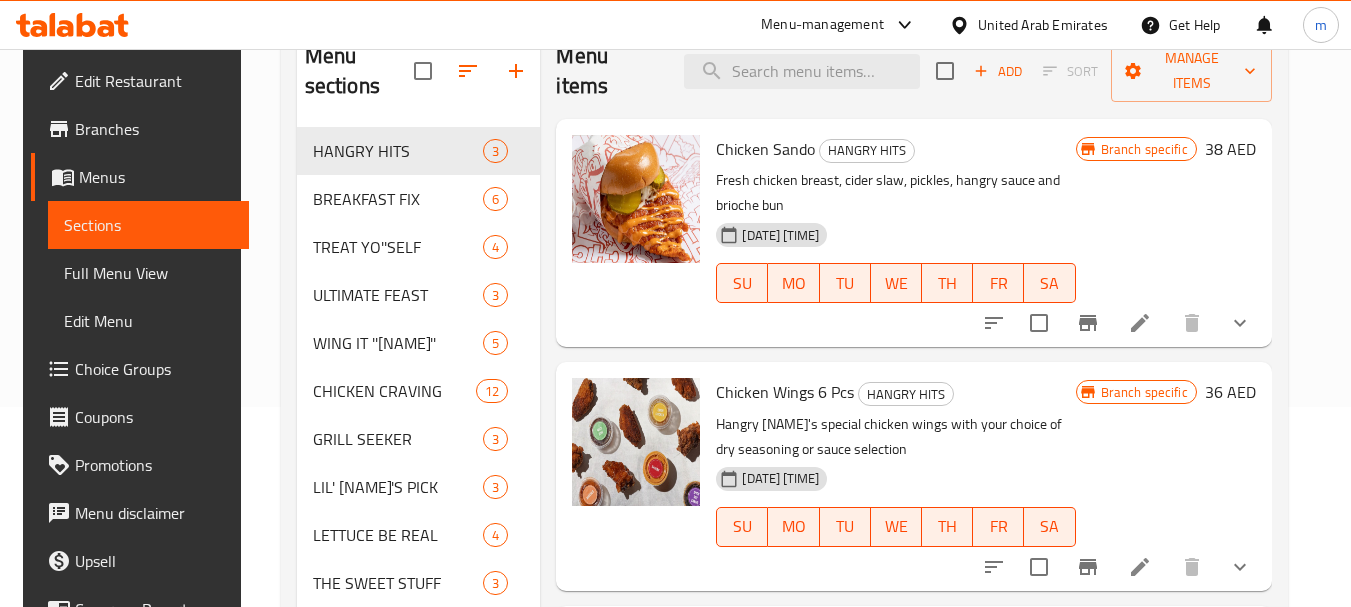type 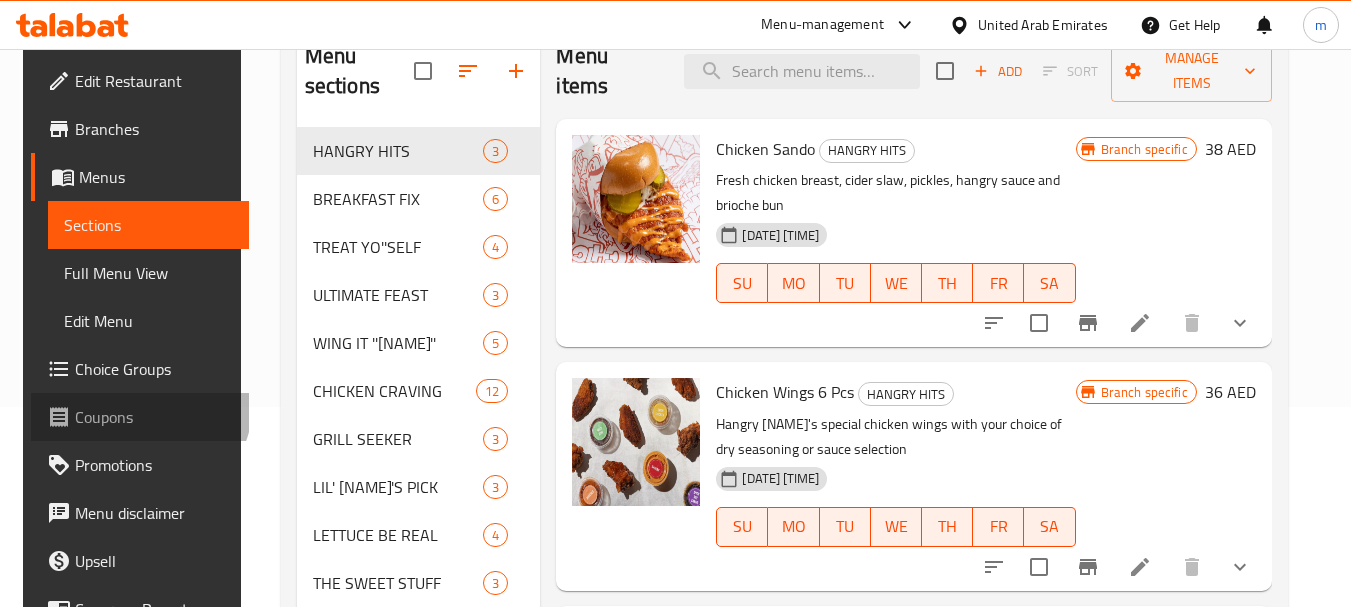 click on "Coupons" at bounding box center [140, 417] 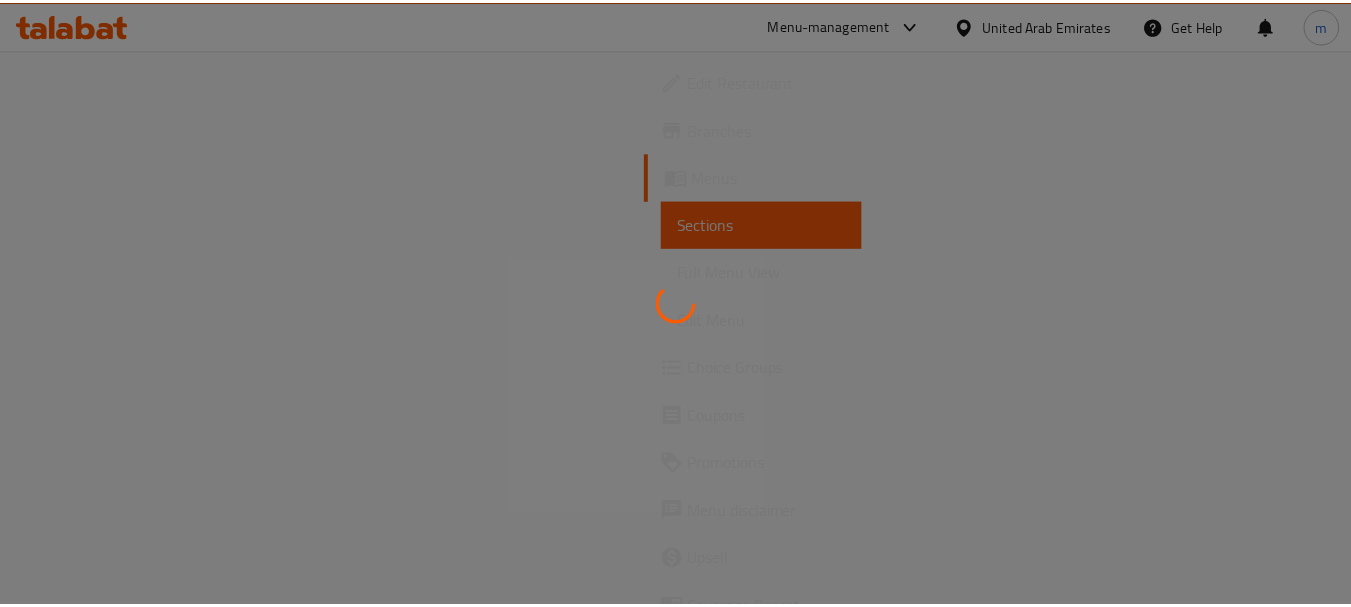 scroll, scrollTop: 0, scrollLeft: 0, axis: both 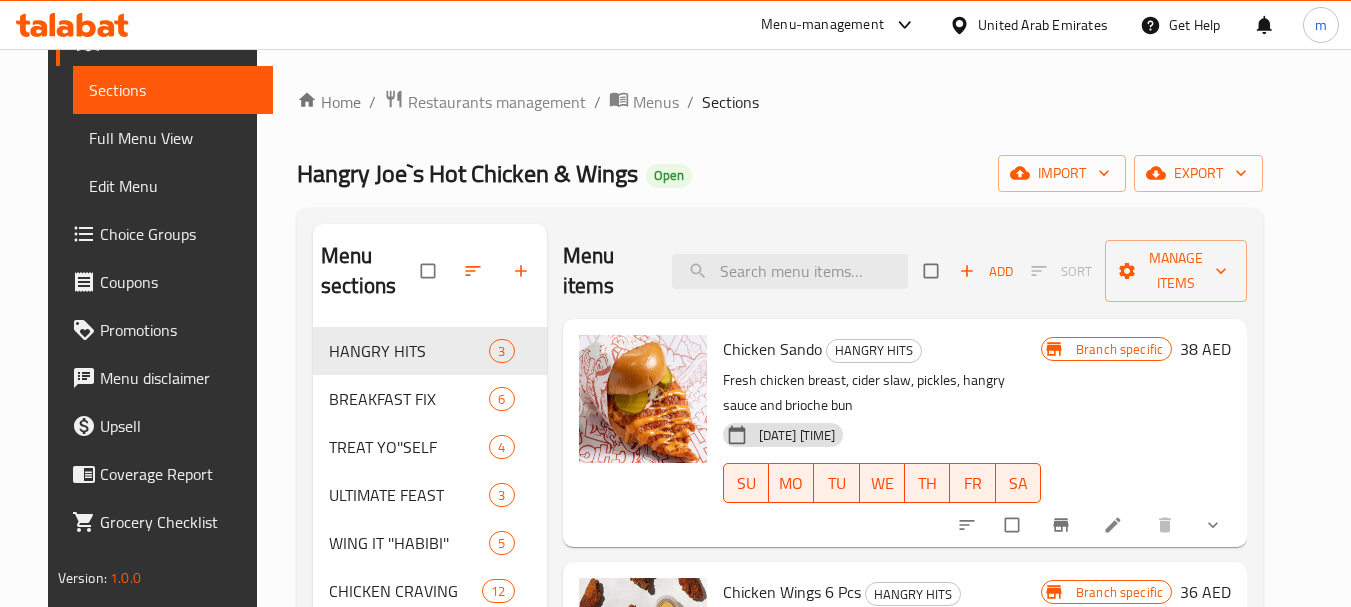 click on "Choice Groups" at bounding box center [179, 234] 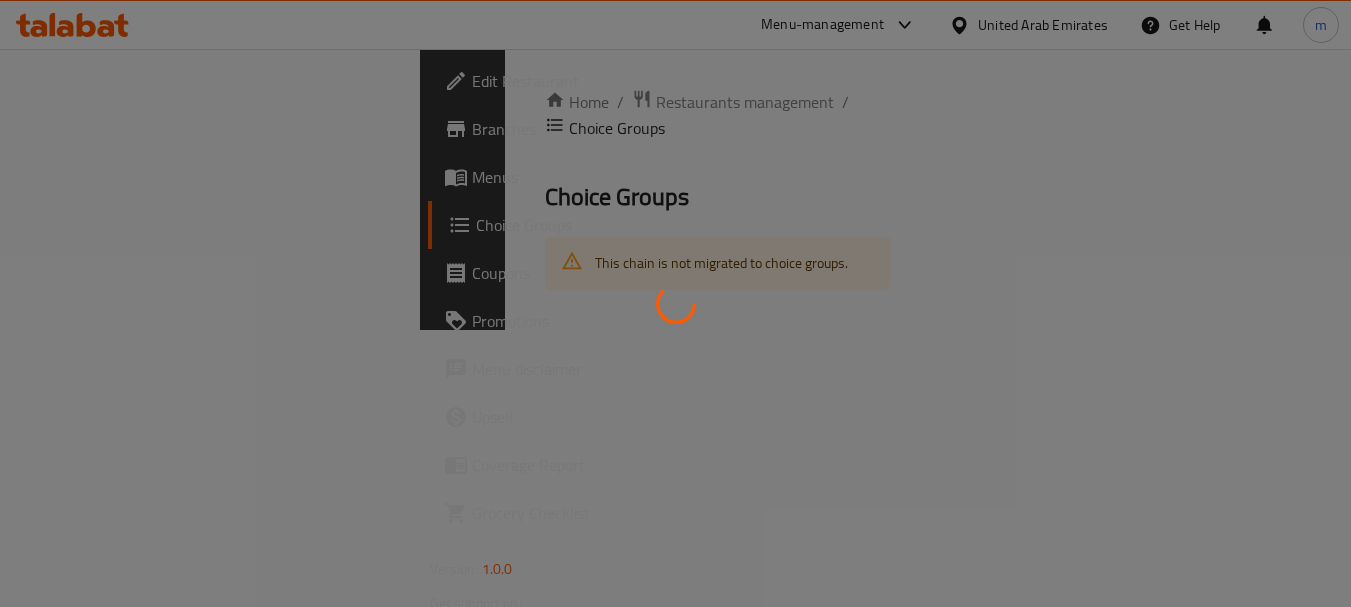 scroll, scrollTop: 0, scrollLeft: 0, axis: both 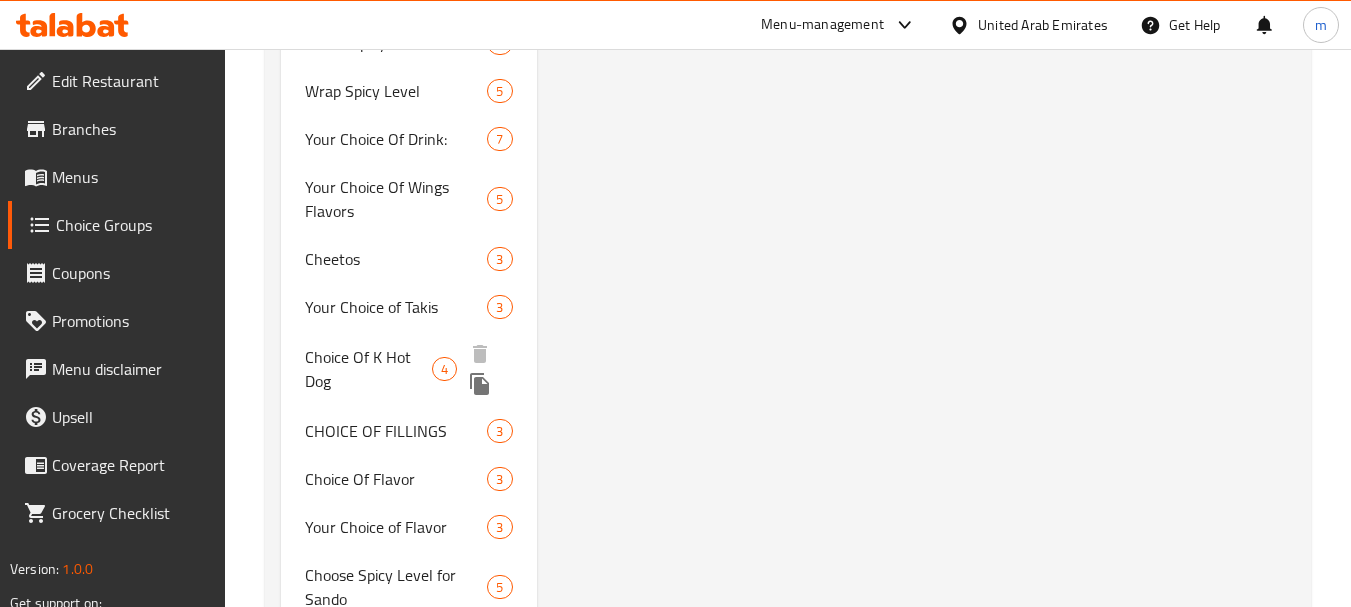click on "Choice Of K Hot Dog" at bounding box center [368, 369] 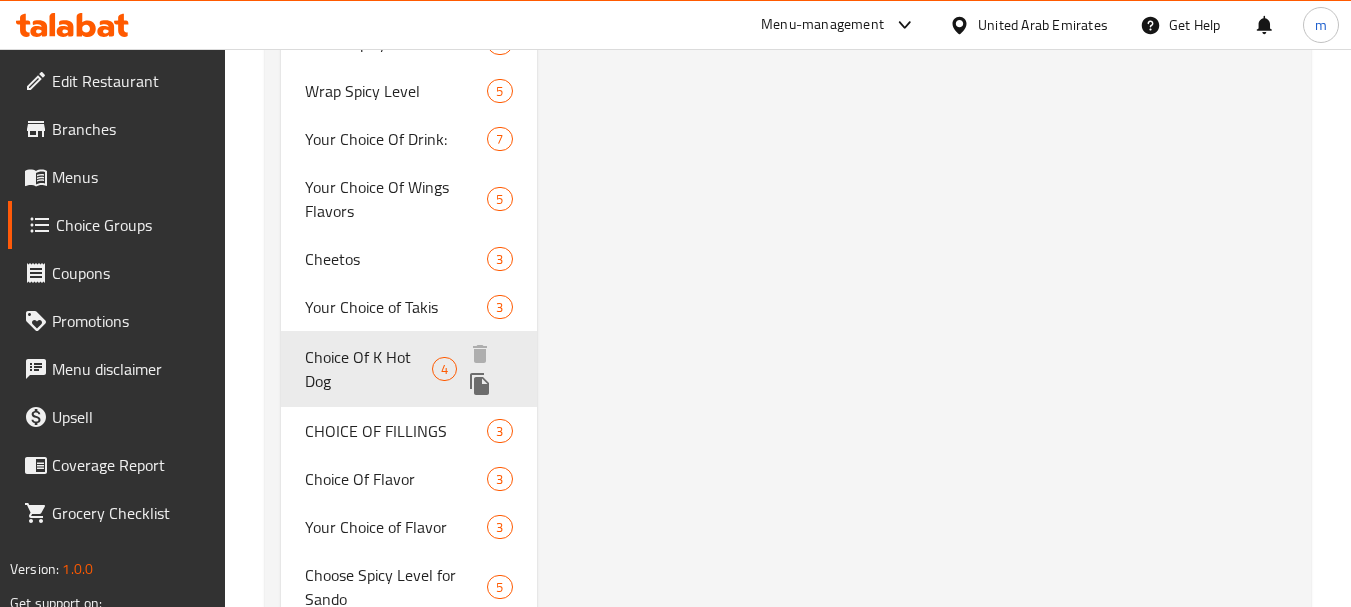 type on "Choice Of K Hot Dog" 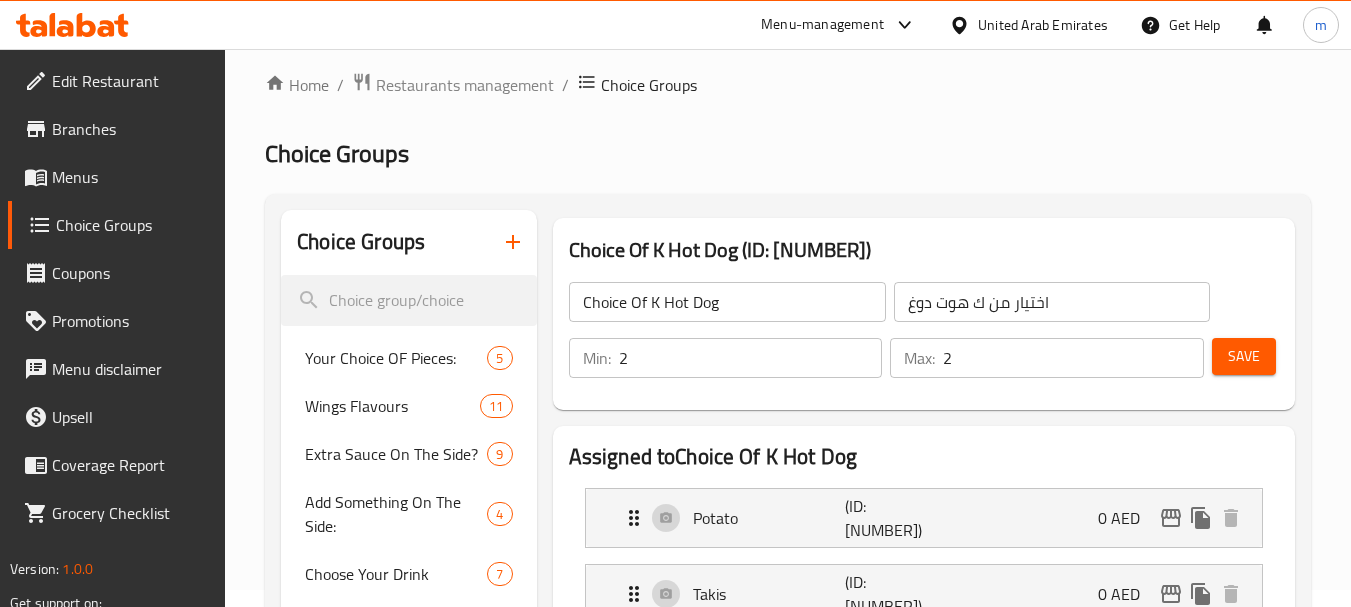 scroll, scrollTop: 0, scrollLeft: 0, axis: both 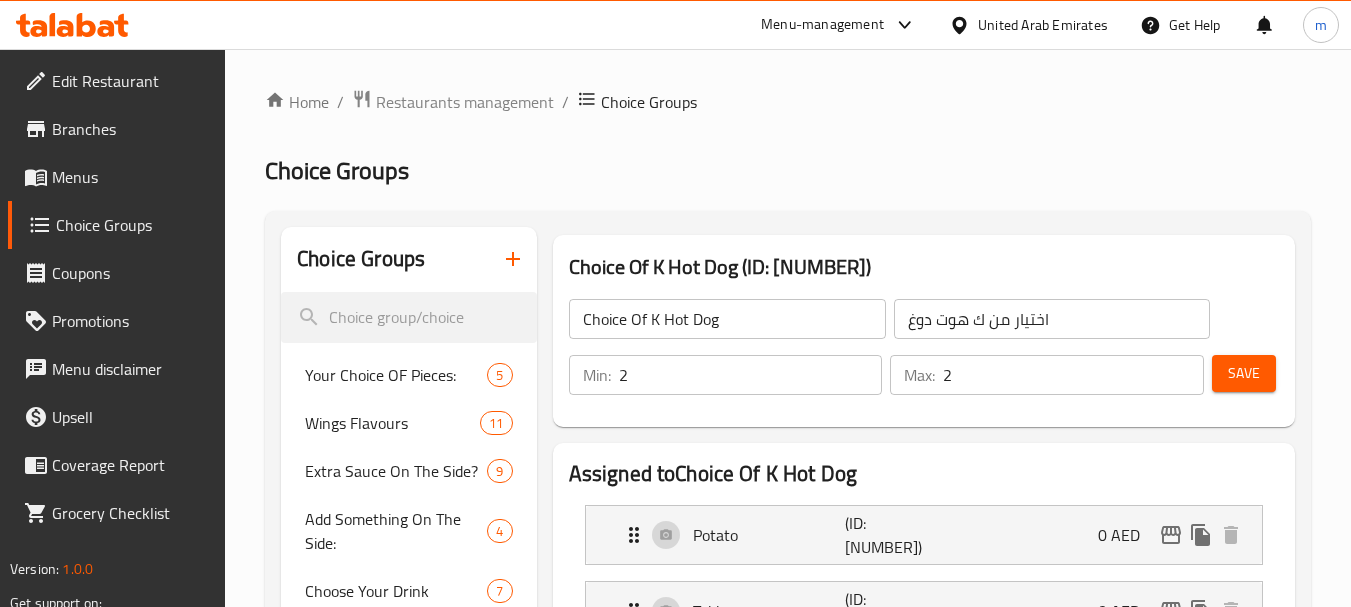 click on "Choice Groups" at bounding box center (788, 171) 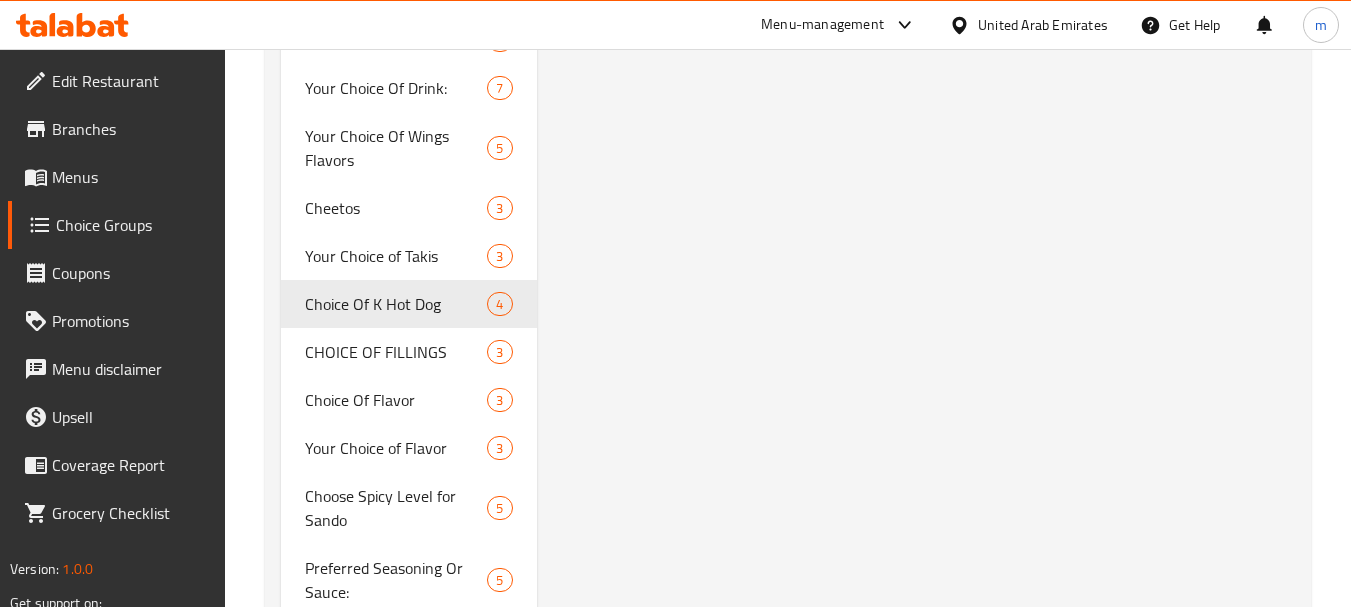 scroll, scrollTop: 0, scrollLeft: 0, axis: both 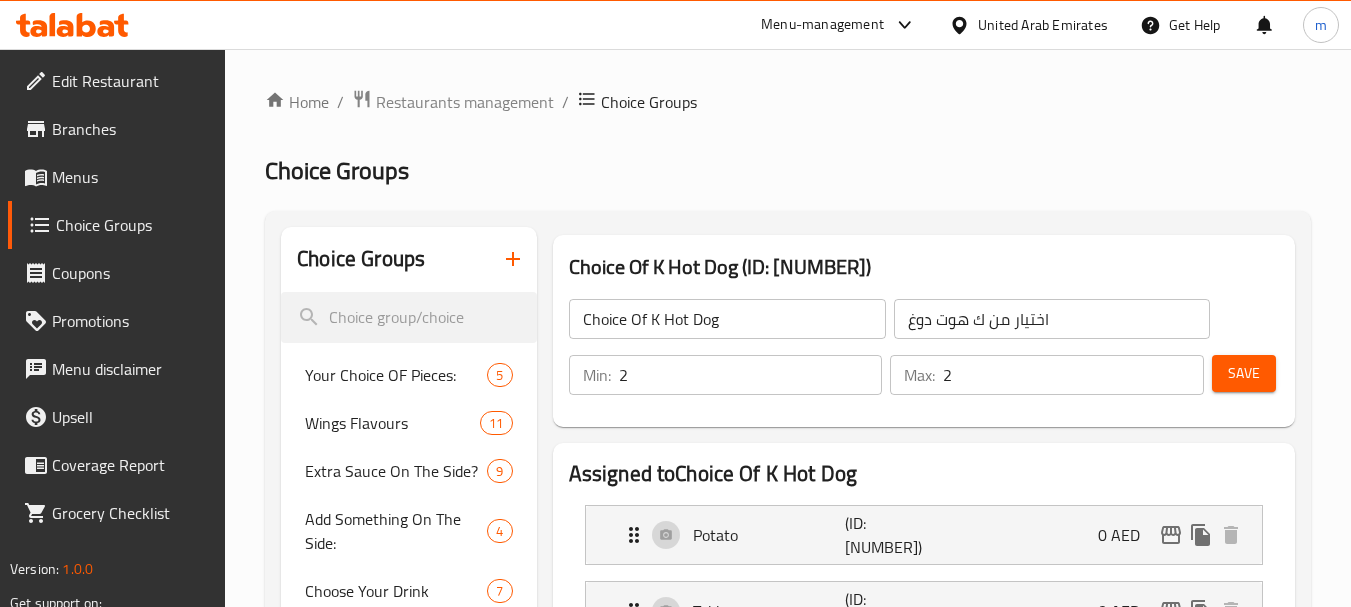 click on "Menus" at bounding box center (131, 177) 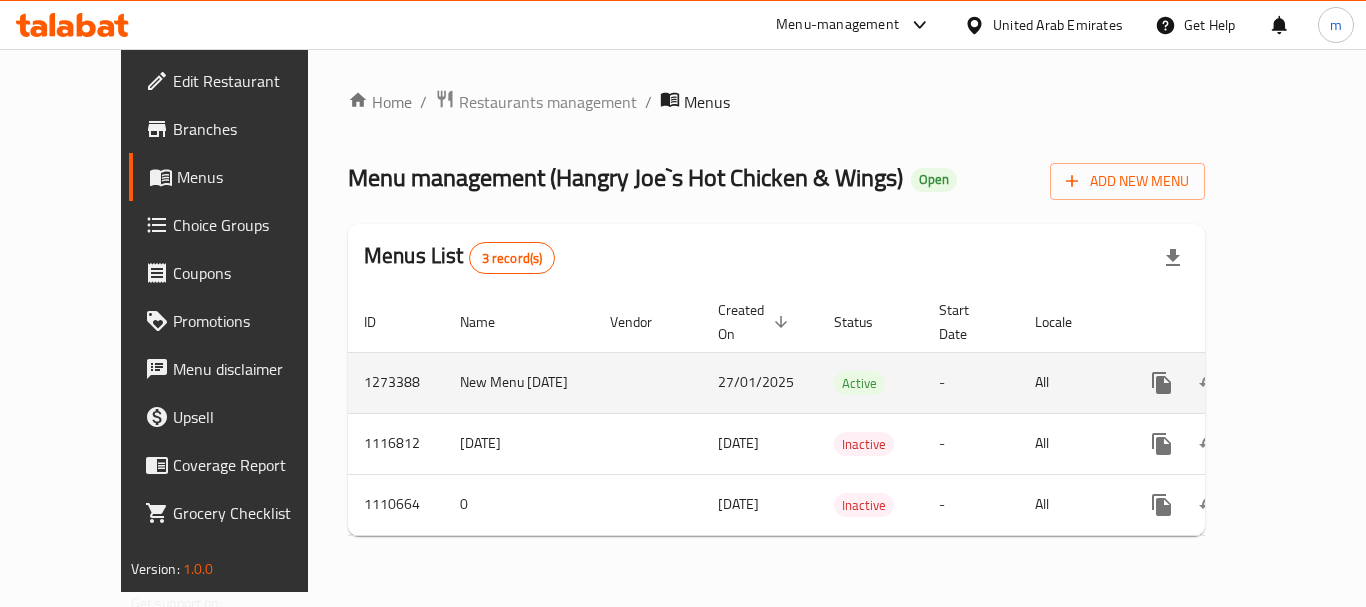 click 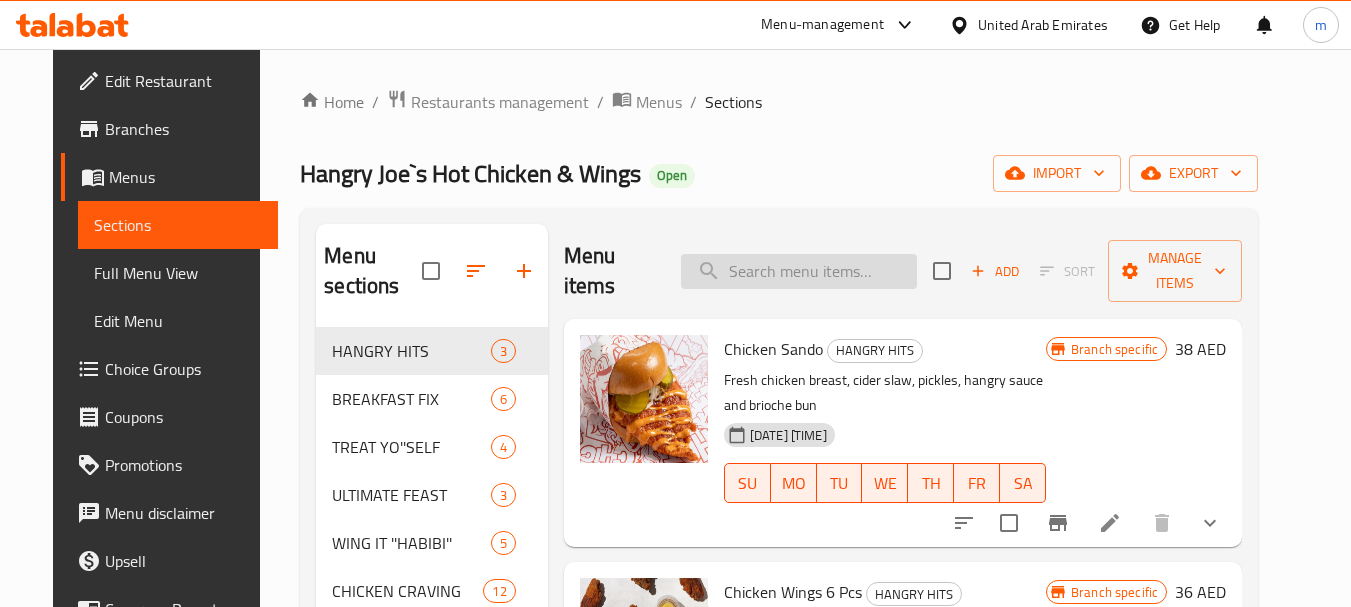 click at bounding box center [799, 271] 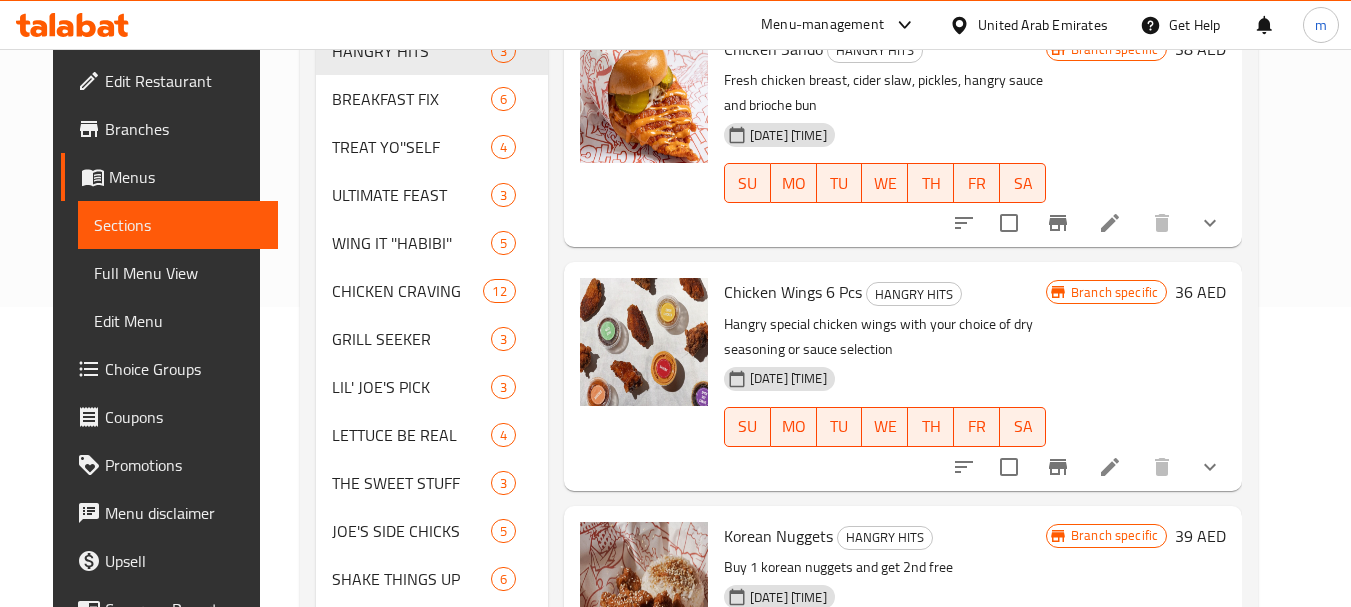 scroll, scrollTop: 0, scrollLeft: 0, axis: both 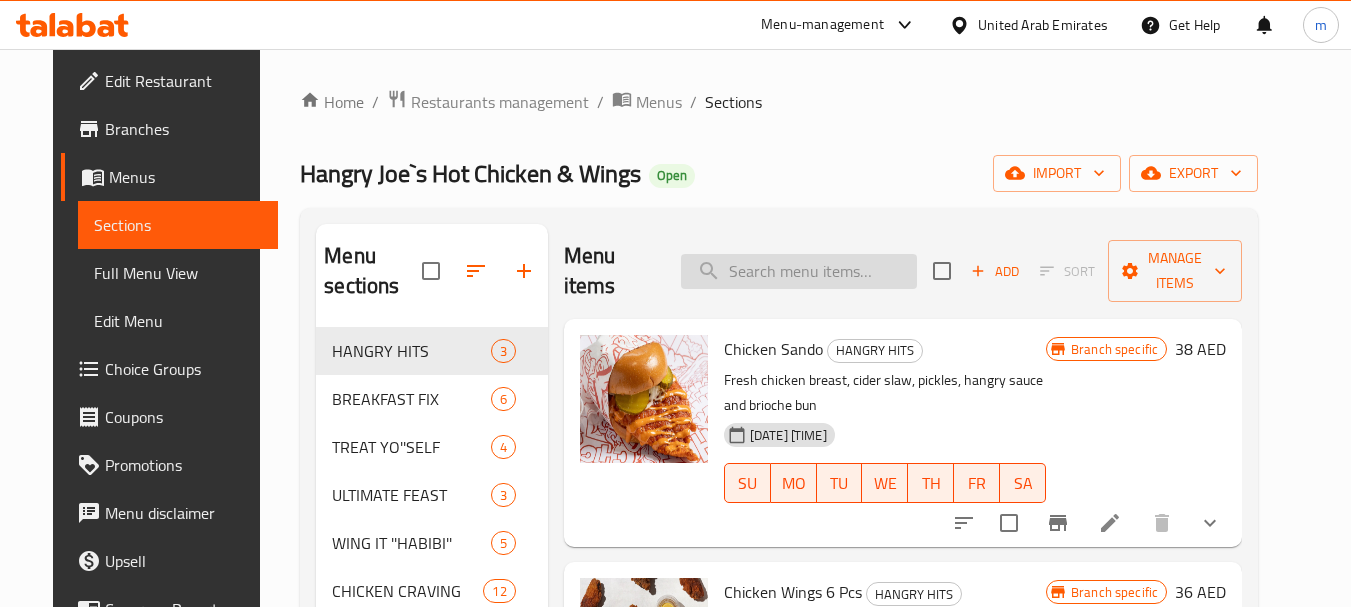 click at bounding box center [799, 271] 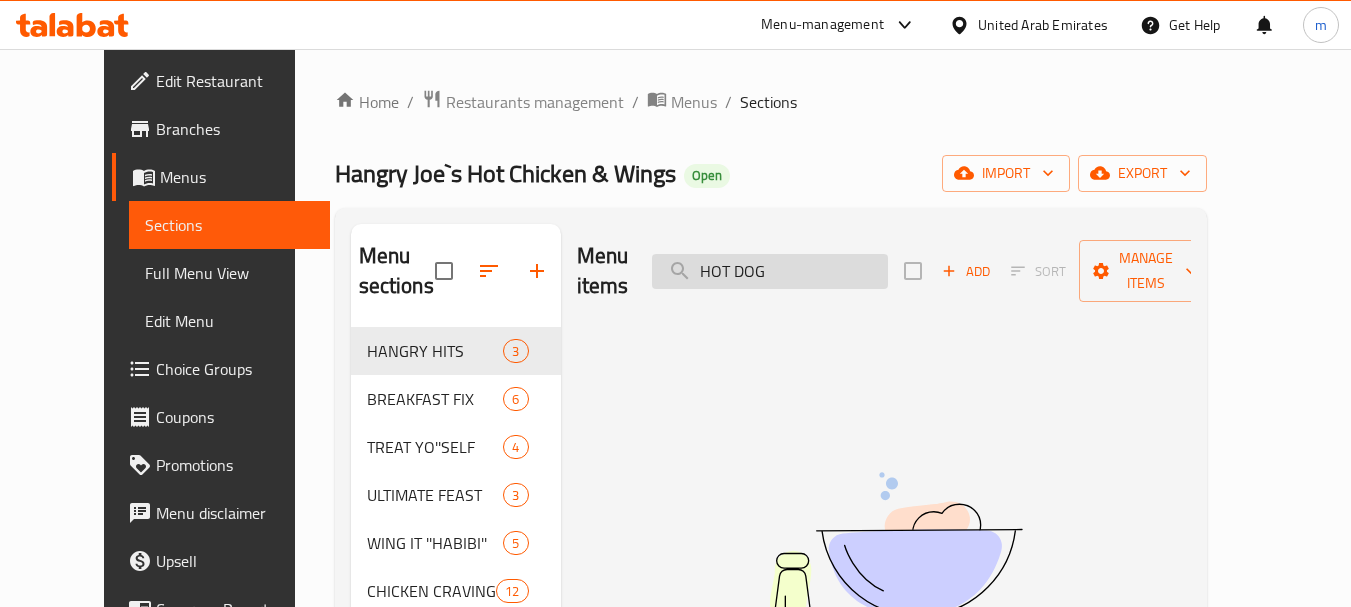 drag, startPoint x: 818, startPoint y: 259, endPoint x: 700, endPoint y: 268, distance: 118.34272 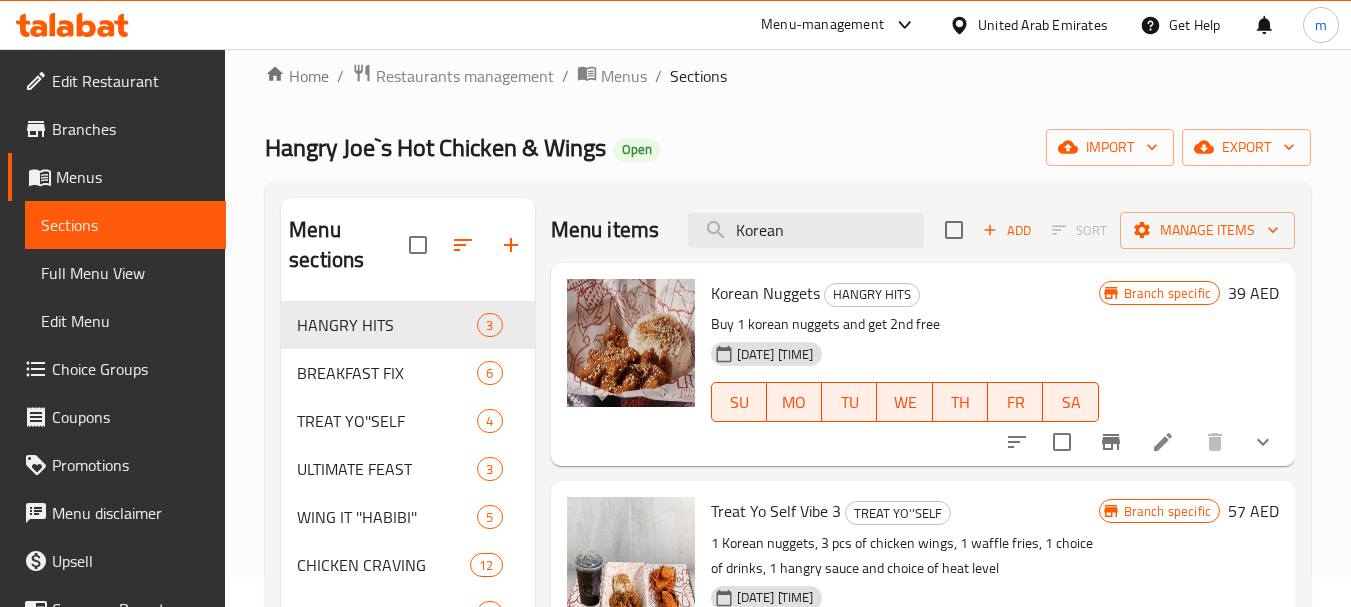 scroll, scrollTop: 0, scrollLeft: 0, axis: both 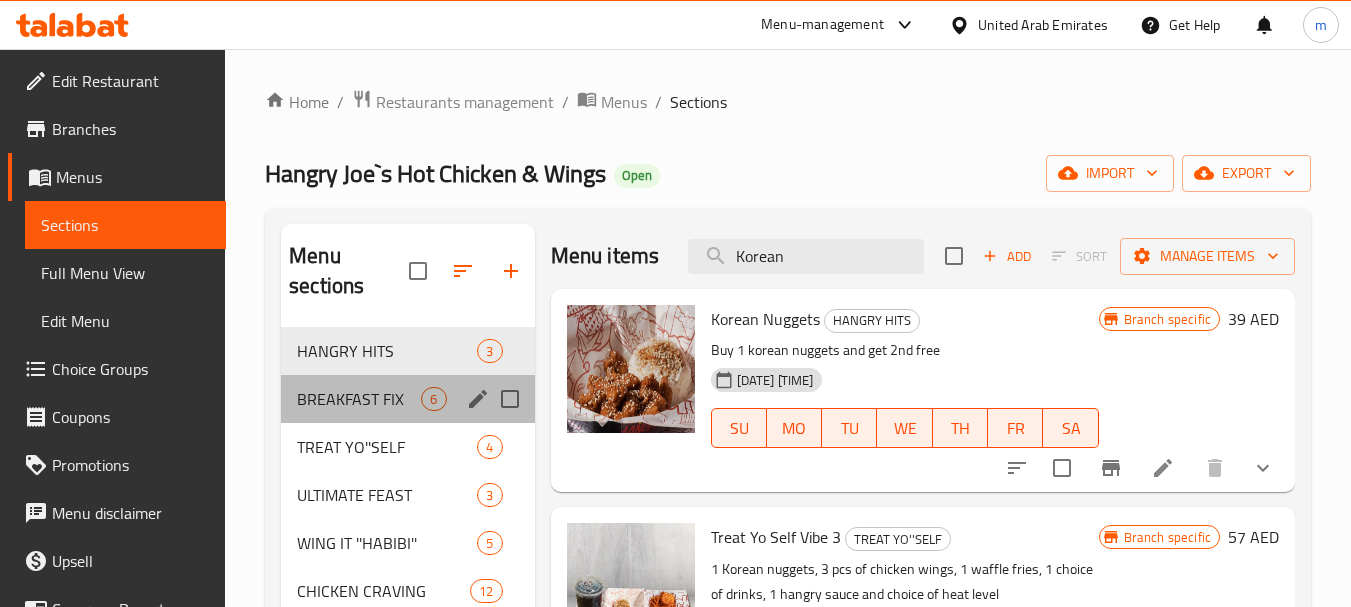 click on "BREAKFAST FIX" at bounding box center [359, 399] 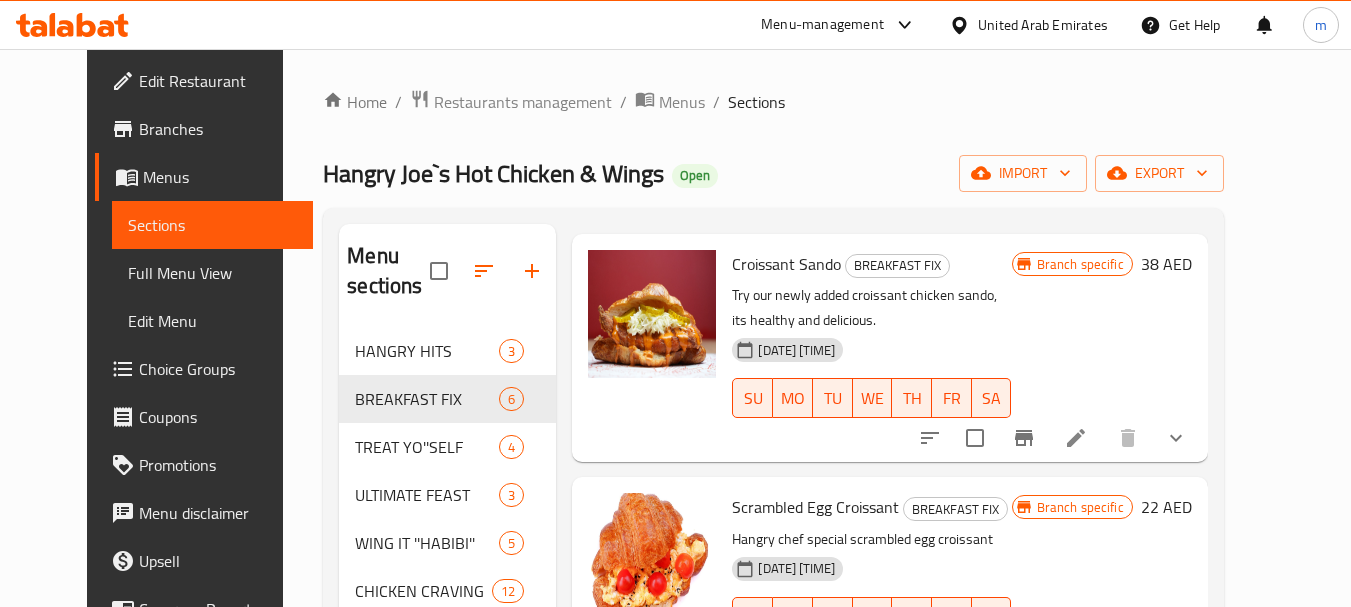 scroll, scrollTop: 200, scrollLeft: 0, axis: vertical 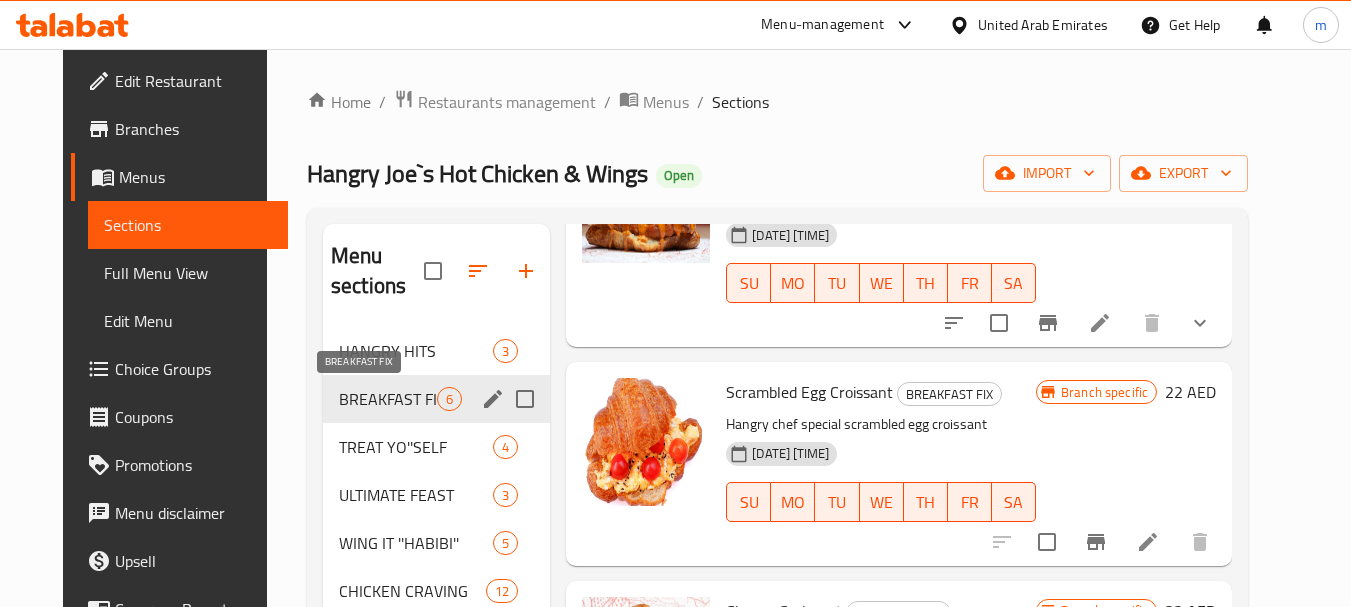 click on "BREAKFAST FIX" at bounding box center (388, 399) 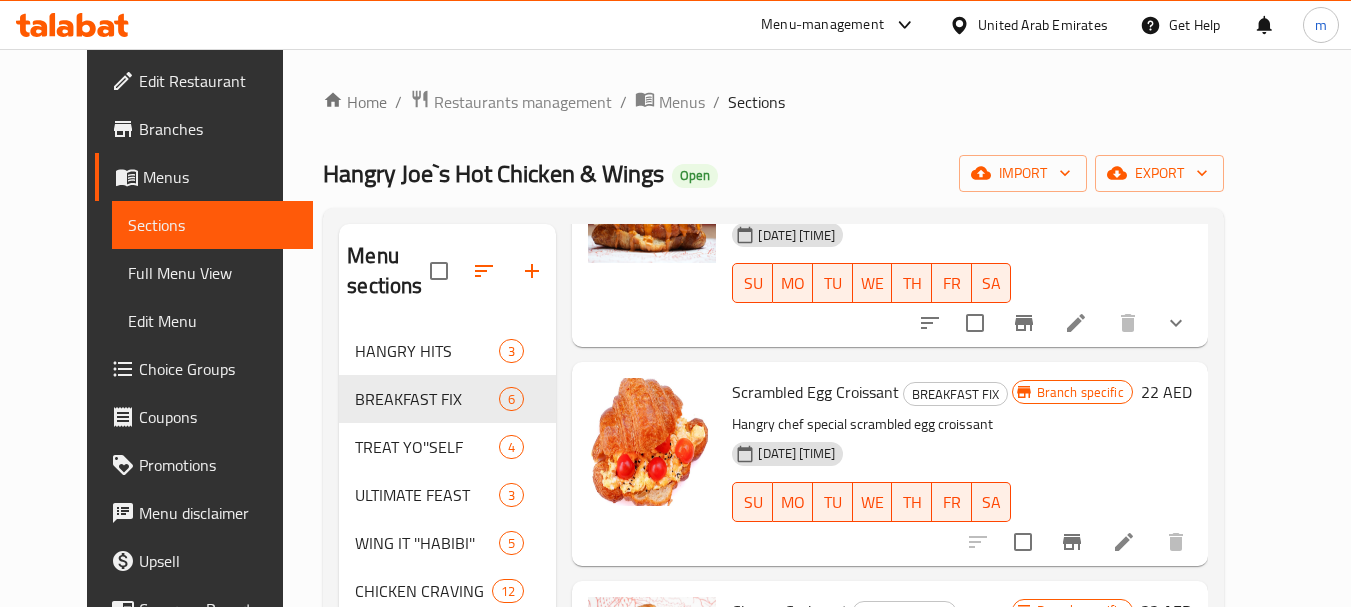 scroll, scrollTop: 633, scrollLeft: 0, axis: vertical 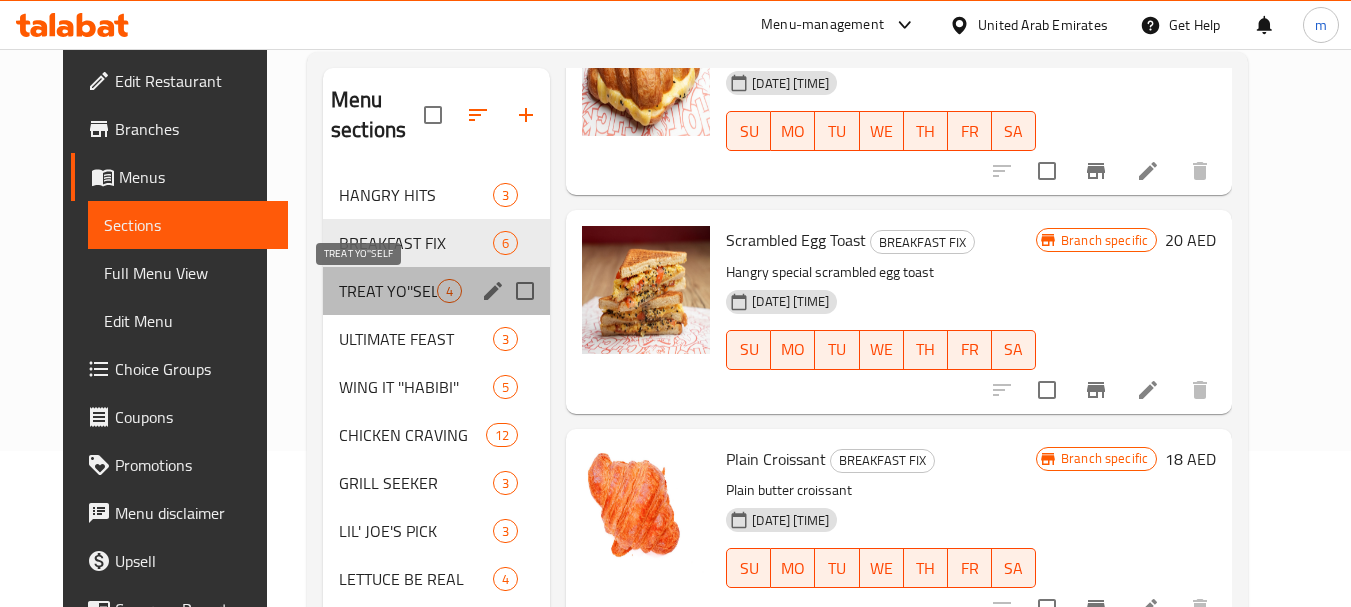 click on "TREAT YO''SELF" at bounding box center [388, 291] 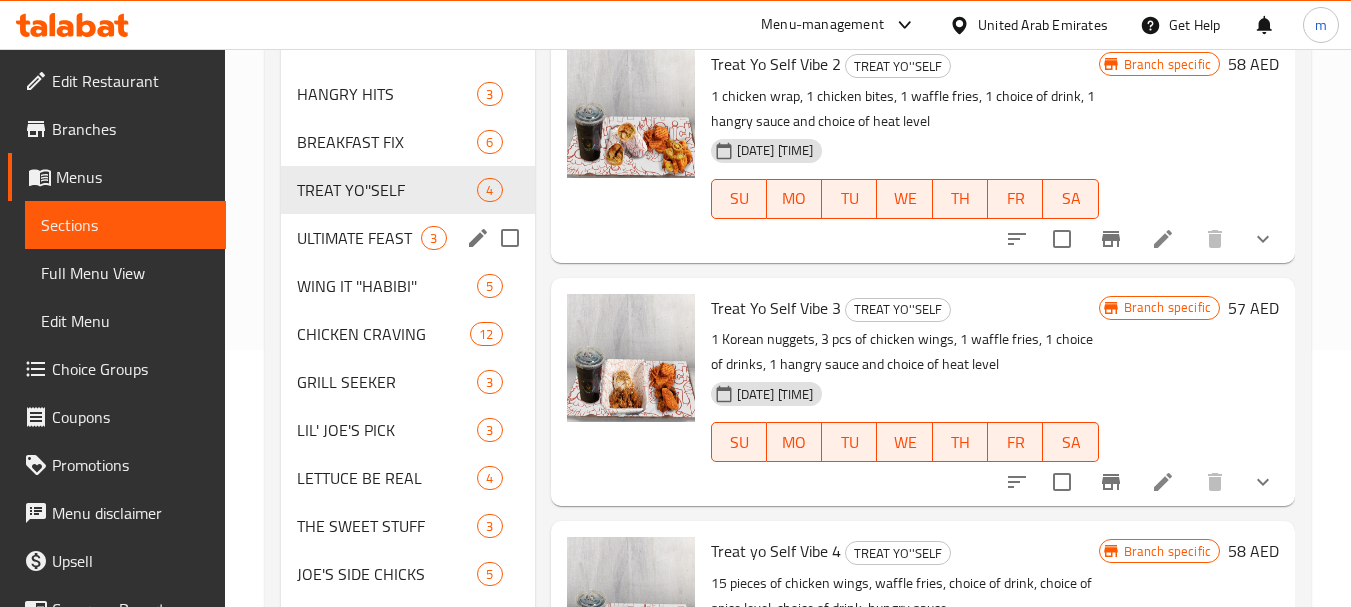 scroll, scrollTop: 256, scrollLeft: 0, axis: vertical 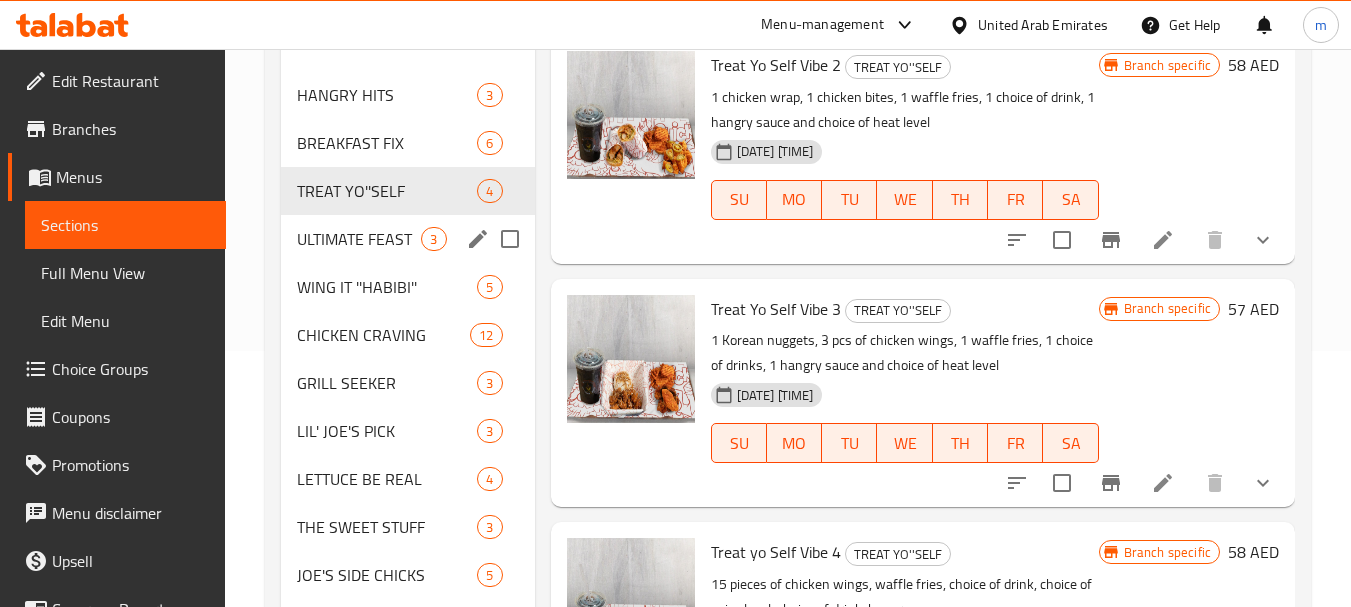 click on "ULTIMATE FEAST" at bounding box center (359, 239) 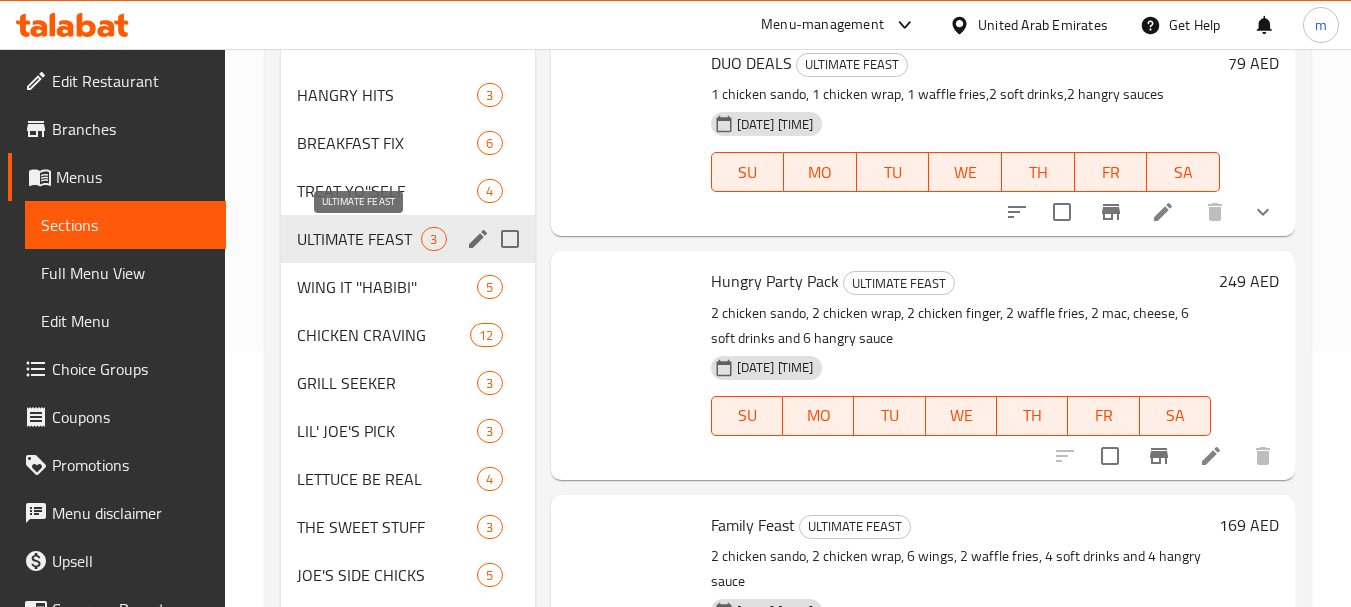 scroll, scrollTop: 2, scrollLeft: 0, axis: vertical 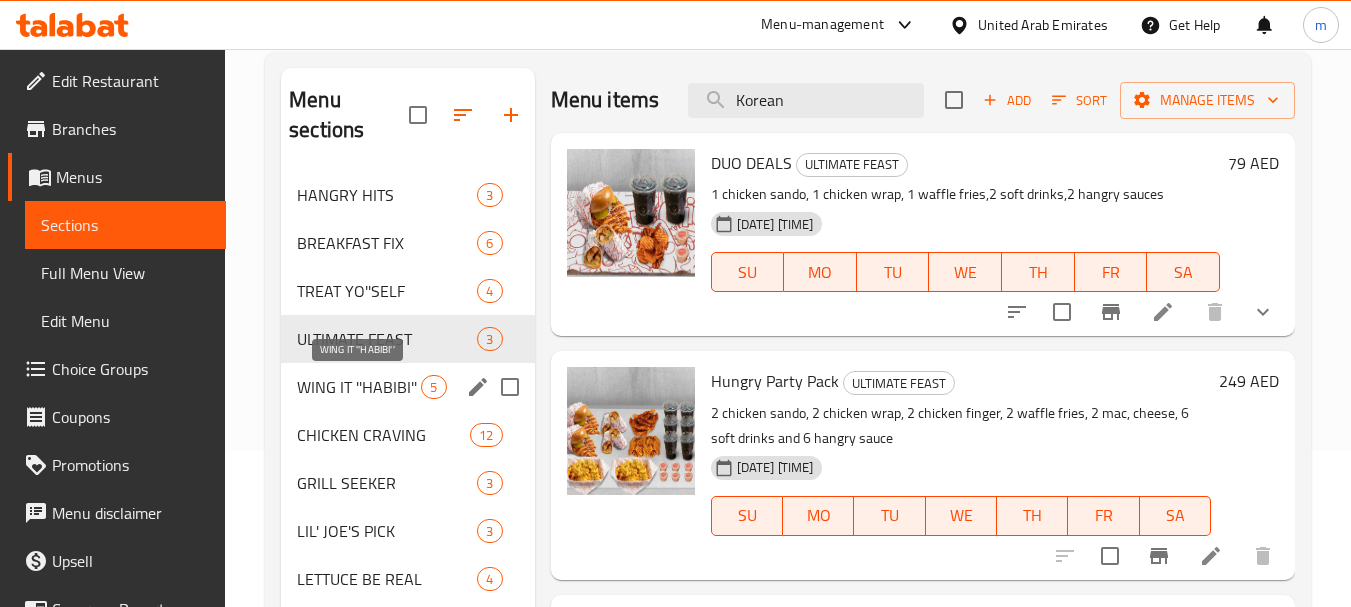 click on "WING IT ''[NAME]''" at bounding box center (359, 387) 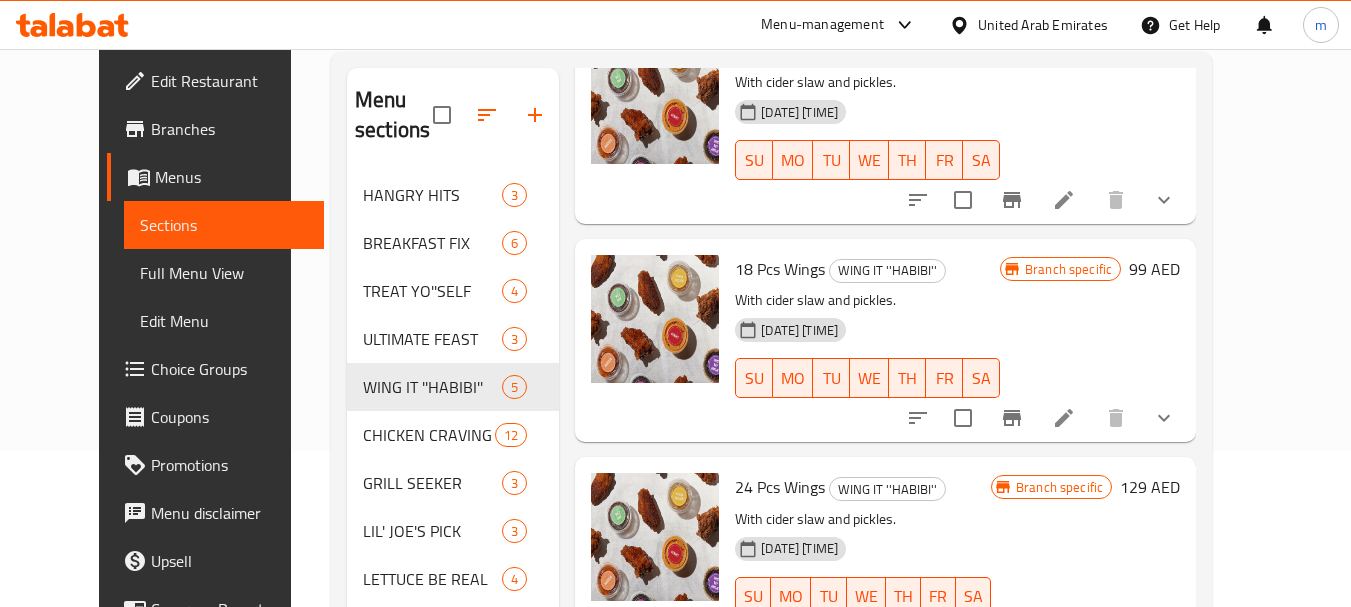 scroll, scrollTop: 389, scrollLeft: 0, axis: vertical 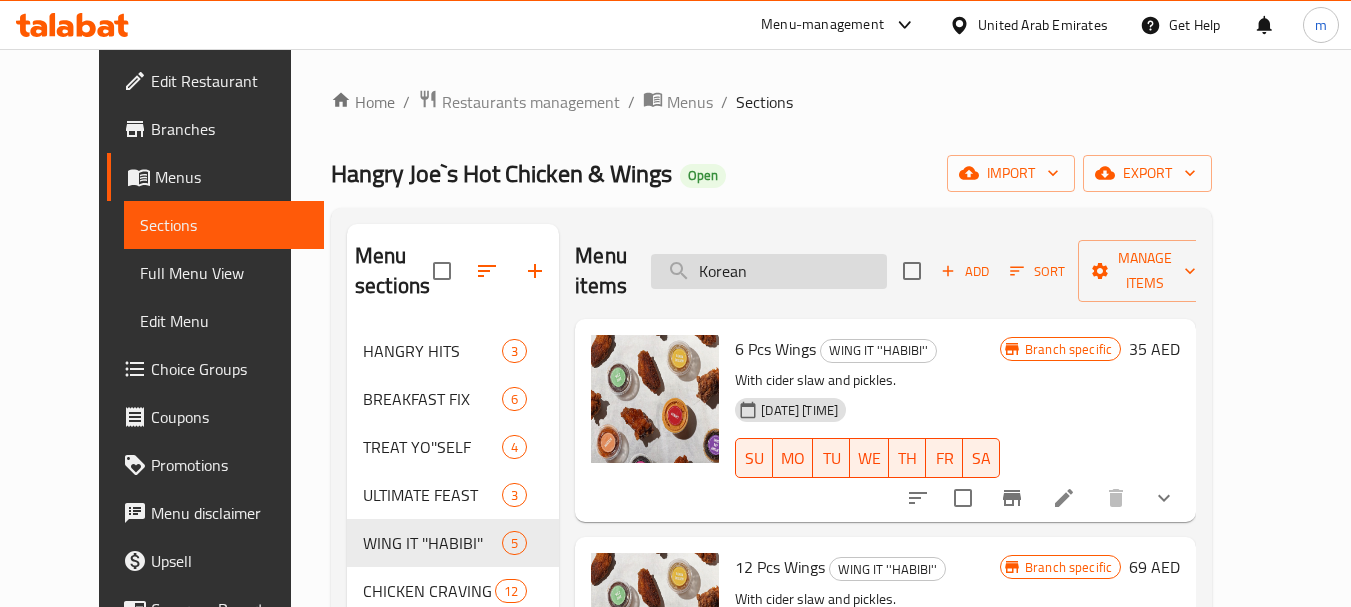 click on "Korean" at bounding box center [769, 271] 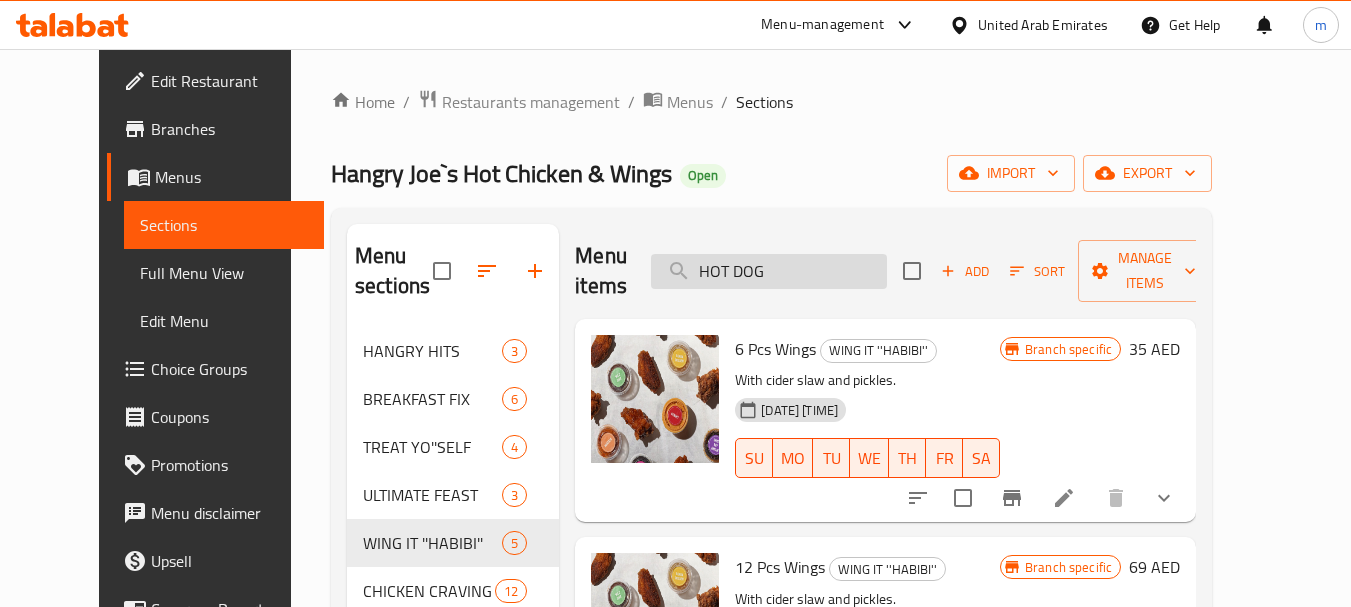 type on "HOT DOG" 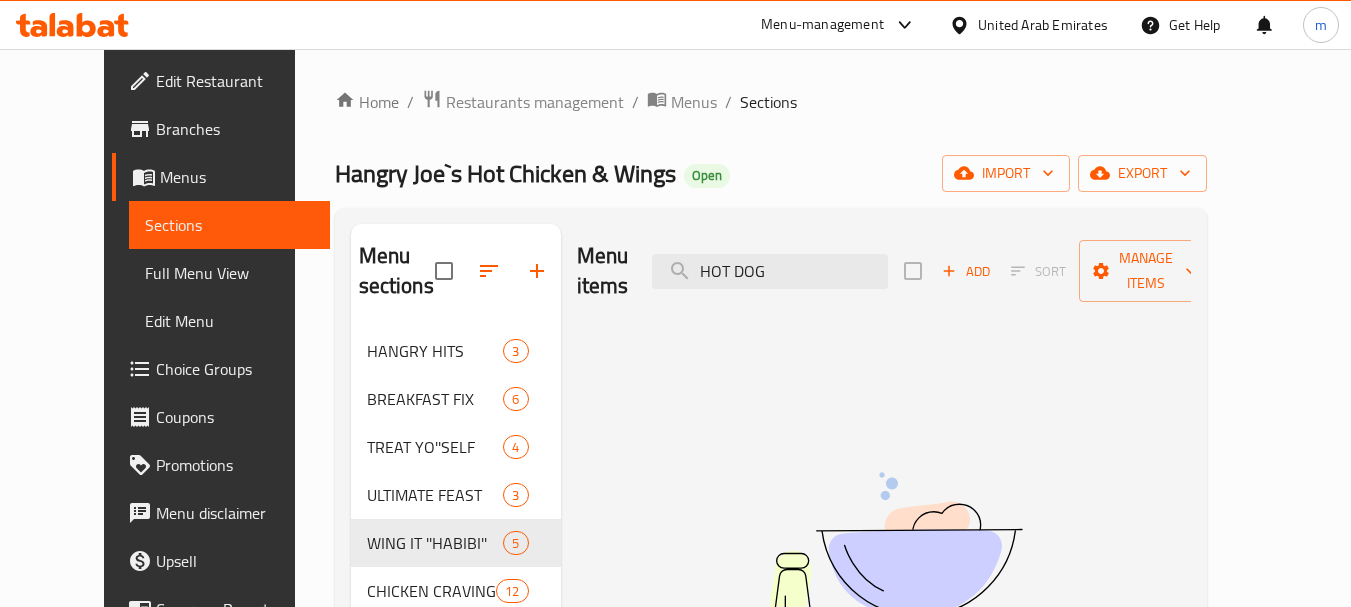 drag, startPoint x: 734, startPoint y: 258, endPoint x: 874, endPoint y: 294, distance: 144.55449 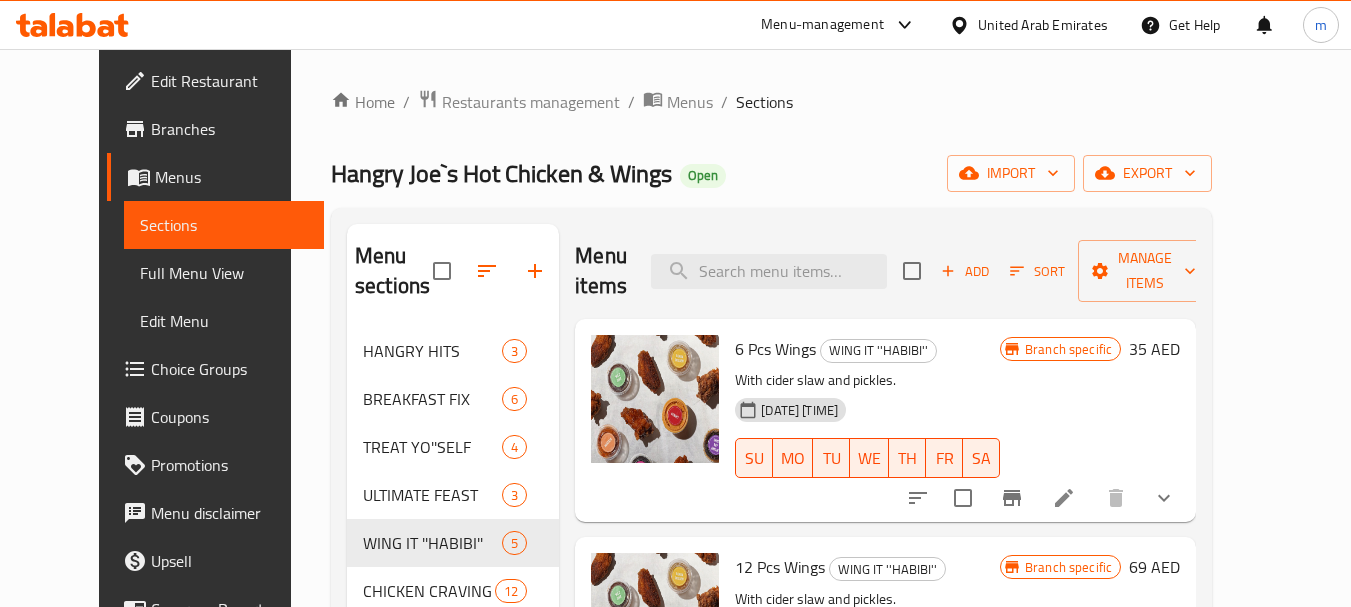 type 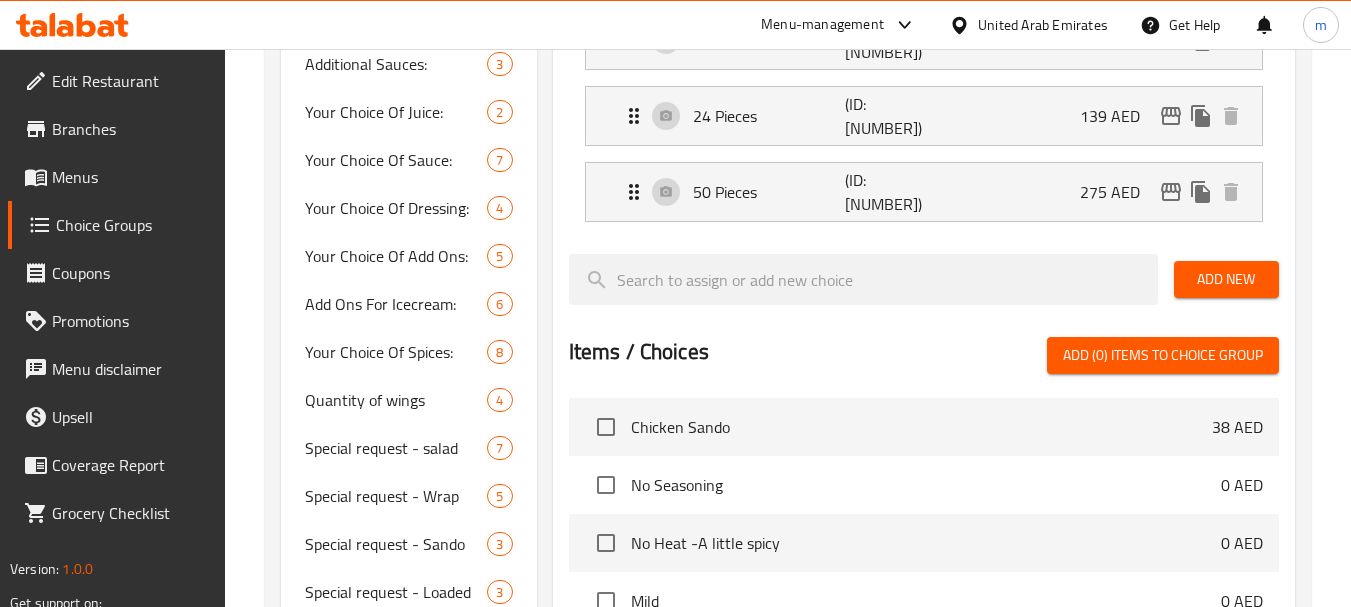 scroll, scrollTop: 700, scrollLeft: 0, axis: vertical 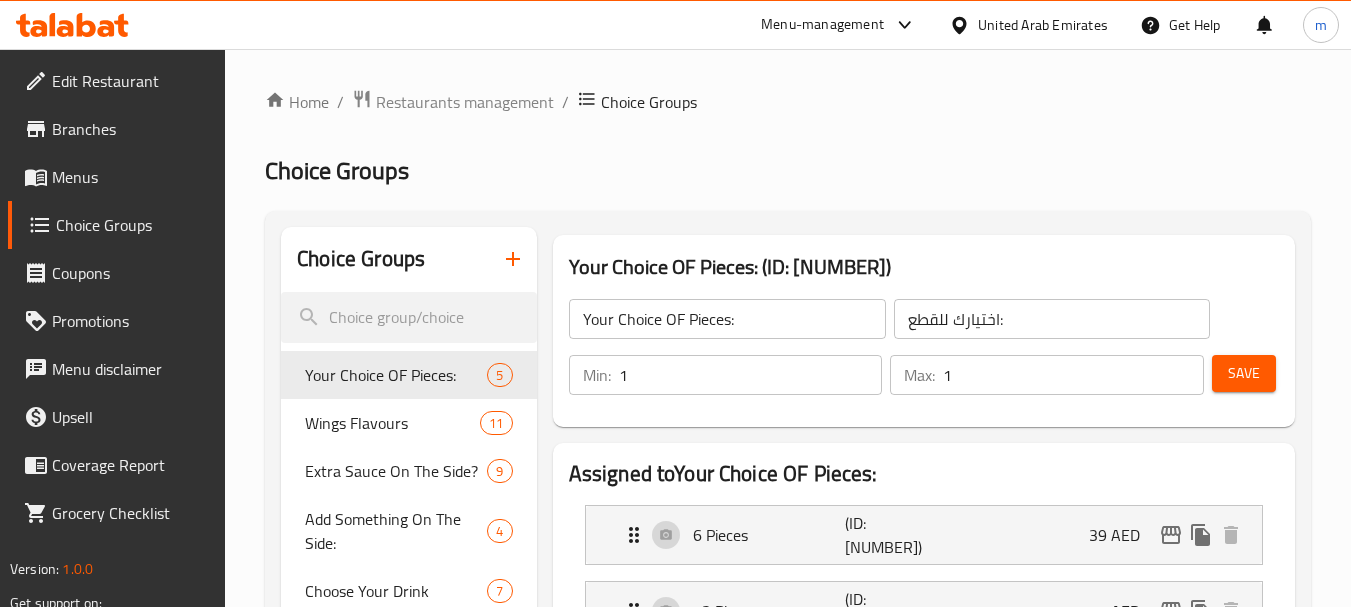 click on "Home / Restaurants management / Choice Groups Choice Groups Choice Groups Your Choice OF Pieces: 5 Wings Flavours 11 Extra Sauce On The Side? 9 Add Something On The Side: 4 Choose Your Drink 7 How Many Wings Would You Like? 5 Additional Sauces: 3 Your Choice Of Juice: 2 Your Choice Of Sauce: 7 Your Choice Of Dressing: 4 Your Choice Of Add Ons: 5 Add Ons For Icecream: 6 Your Choice Of Spices: 8 Quantity of wings 4 Special request - salad 7 Special request -  Wrap 5 Special request -  Sando 3 Special request -  Loaded 3 Special request -  Bites 1 Special request -  Chibob 5 Falvor: 3 Your Choice of Soy Garlic:  2 Chicken Cooking Style:  2 Remove VI 3 How hot do you like your fries? 5 Select Free Item 4 Wrap Spicy Level 1 Sando Spicy Level 5 Wrap Spicy Level 5 Your Choice Of Drink: 7  Your Choice Of  Wings Flavors 5 Cheetos 3 Your Choice of Takis 3 Choice Of K Hot Dog 4 CHOICE OF FILLINGS 3 Choice Of Flavor 3 Your Choice of Flavor 3 Choose Spicy Level for Sando 5 Preferred Seasoning Or Sauce: 5 Choose A Sauce: 2" at bounding box center [788, 2380] 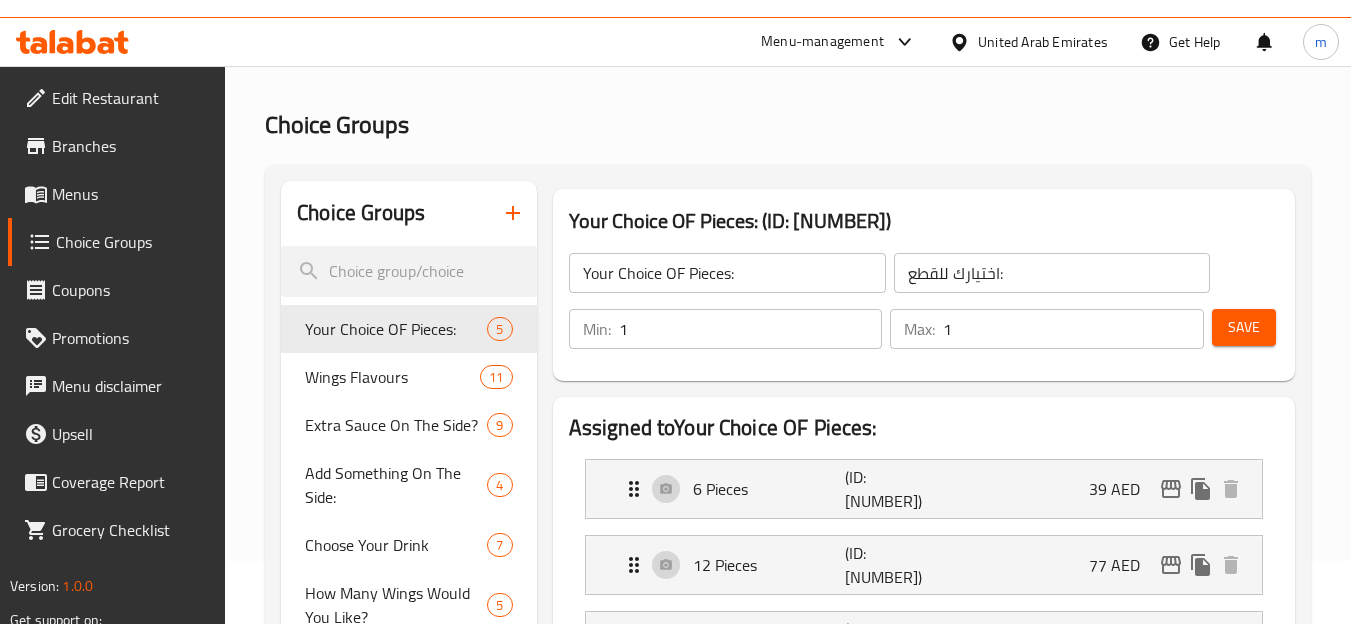 scroll, scrollTop: 0, scrollLeft: 0, axis: both 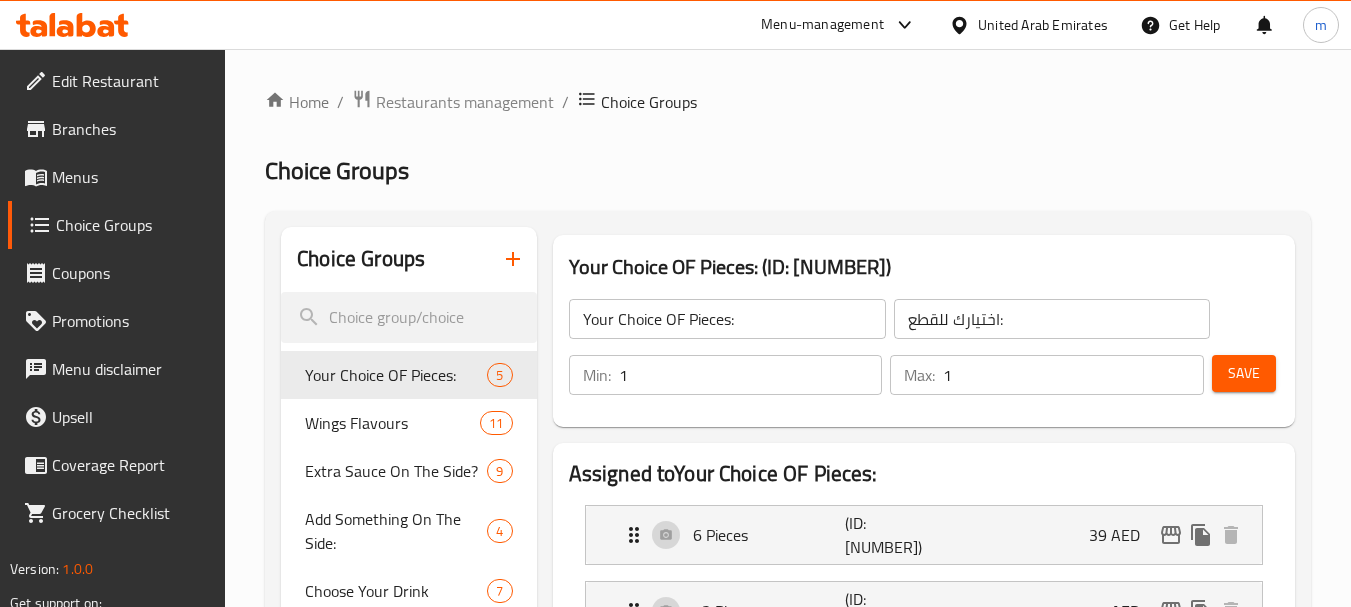 click on "Your Choice OF Pieces: (ID: 17834) Your Choice OF Pieces: ​ اختيارك للقطع: ​ Min: 1 ​ Max: 1 ​ Save" at bounding box center (924, 331) 